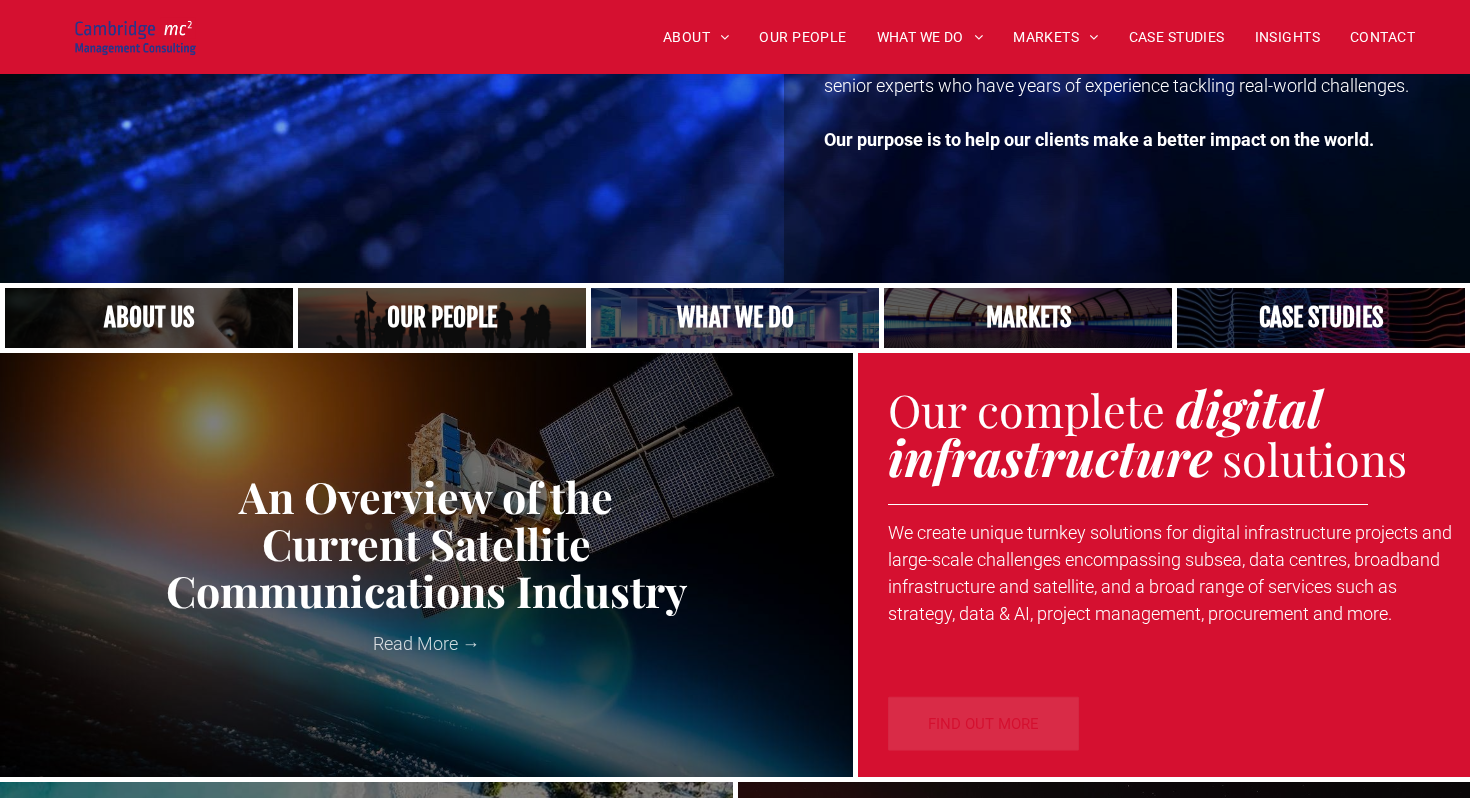 scroll, scrollTop: 416, scrollLeft: 0, axis: vertical 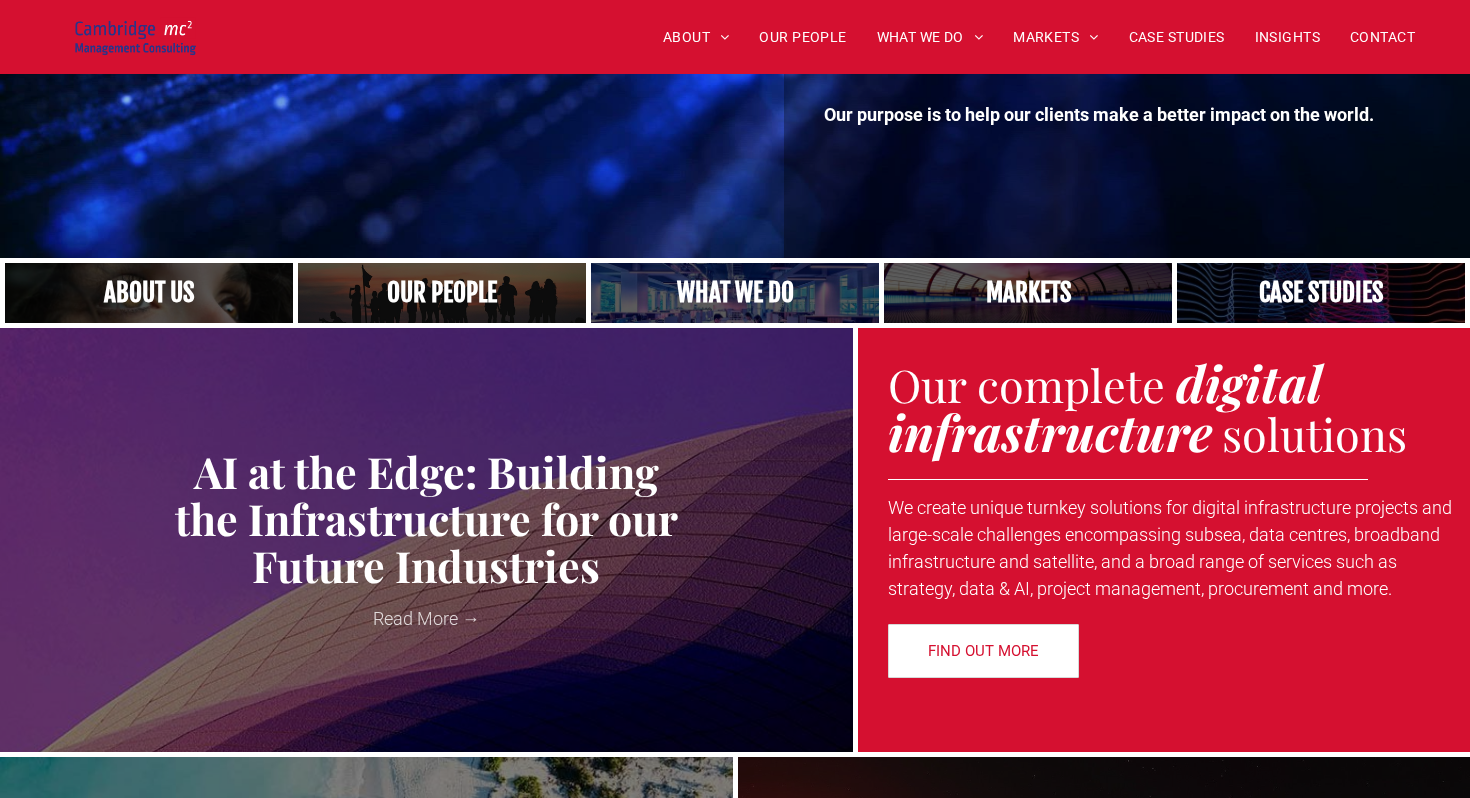 click at bounding box center [441, 293] 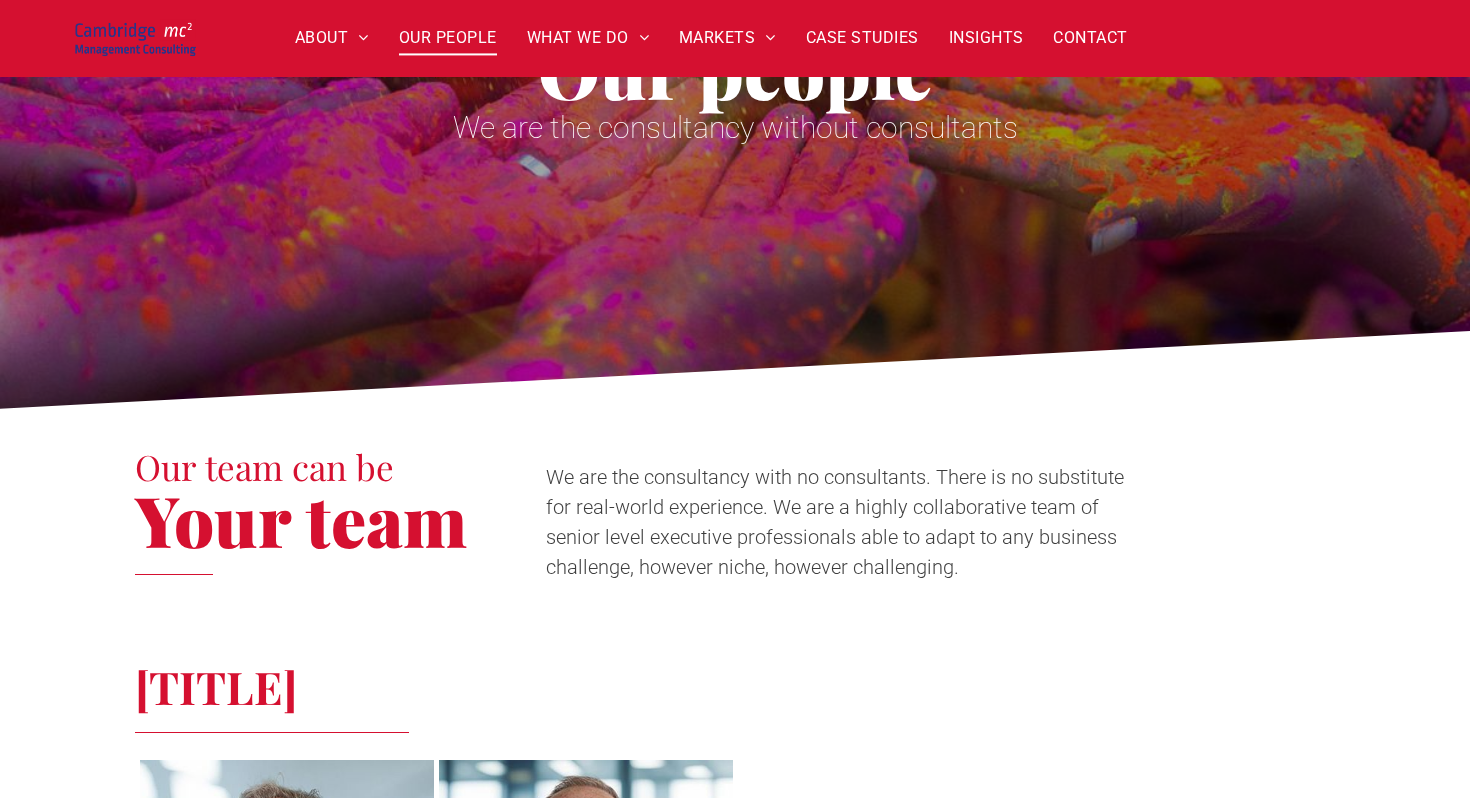 scroll, scrollTop: 0, scrollLeft: 0, axis: both 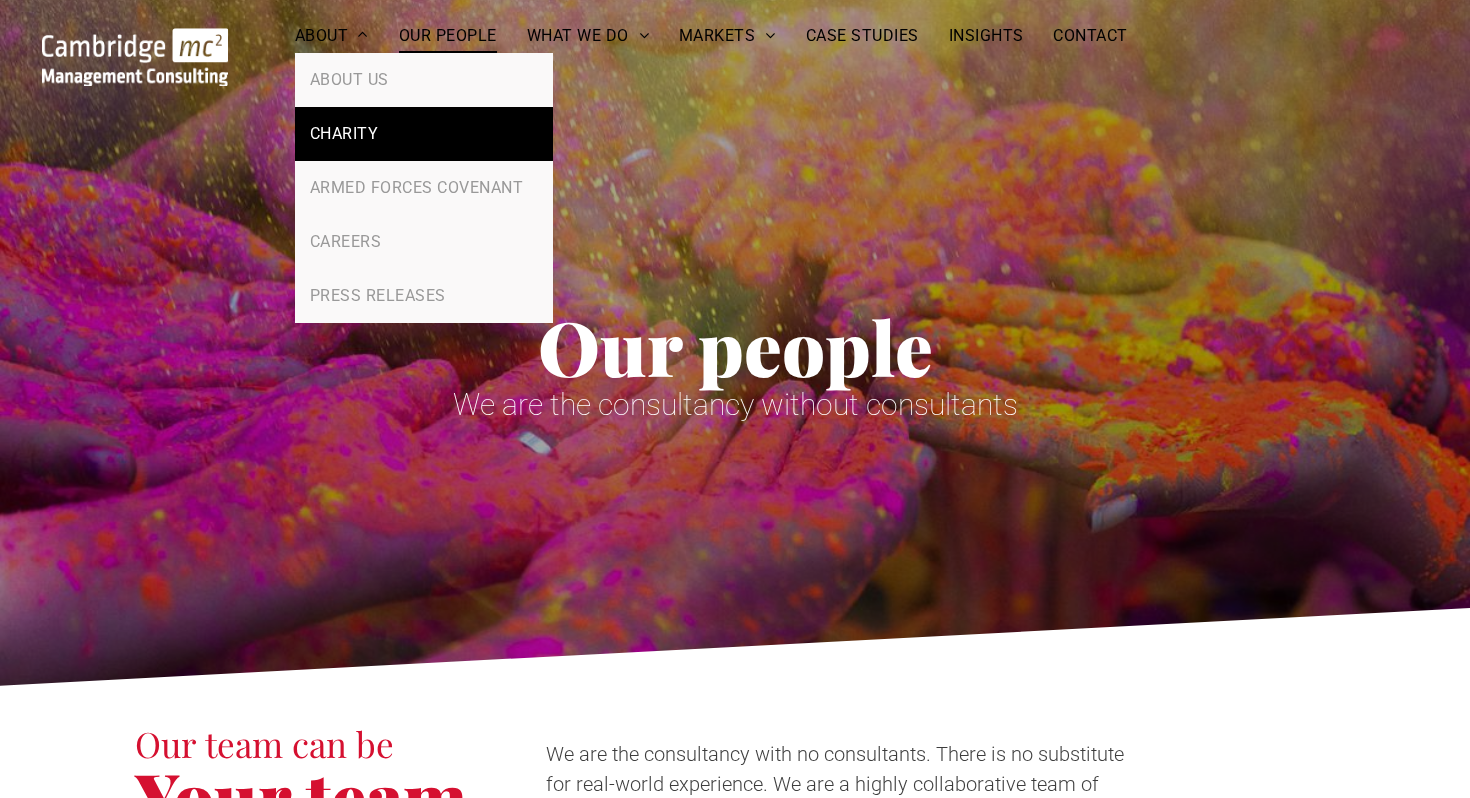 click on "CHARITY" at bounding box center [344, 134] 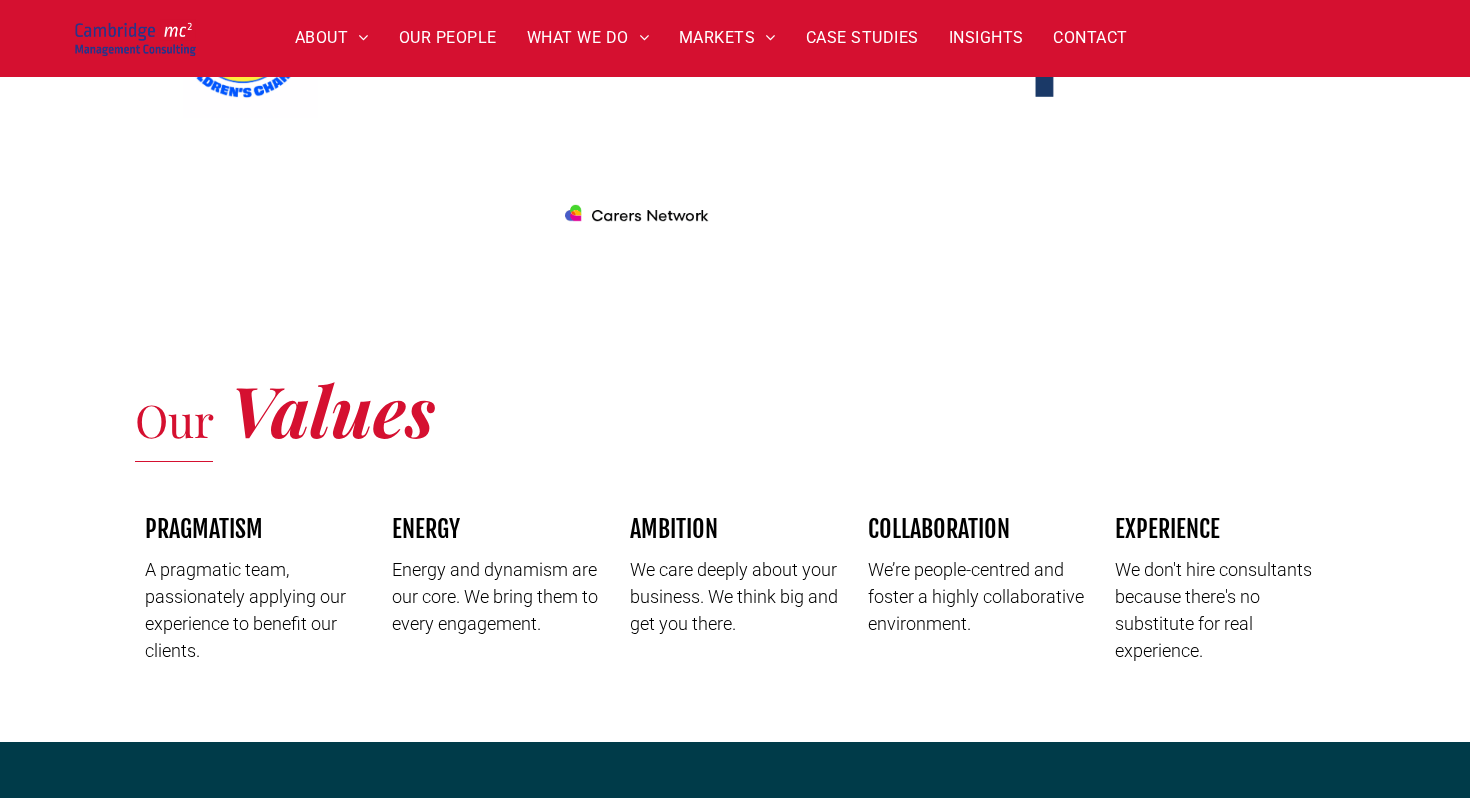 scroll, scrollTop: 1300, scrollLeft: 0, axis: vertical 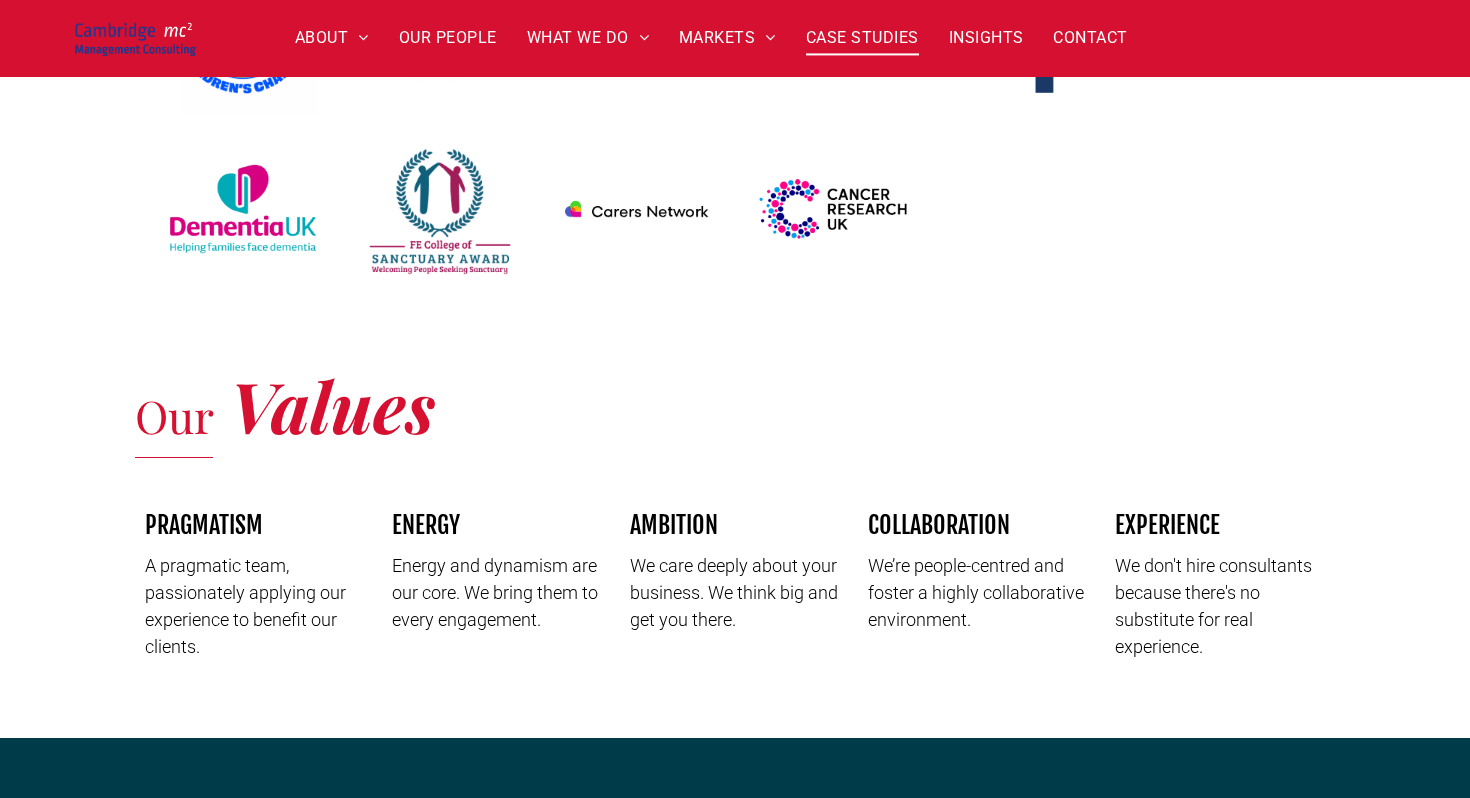 click on "CASE STUDIES" at bounding box center [862, 38] 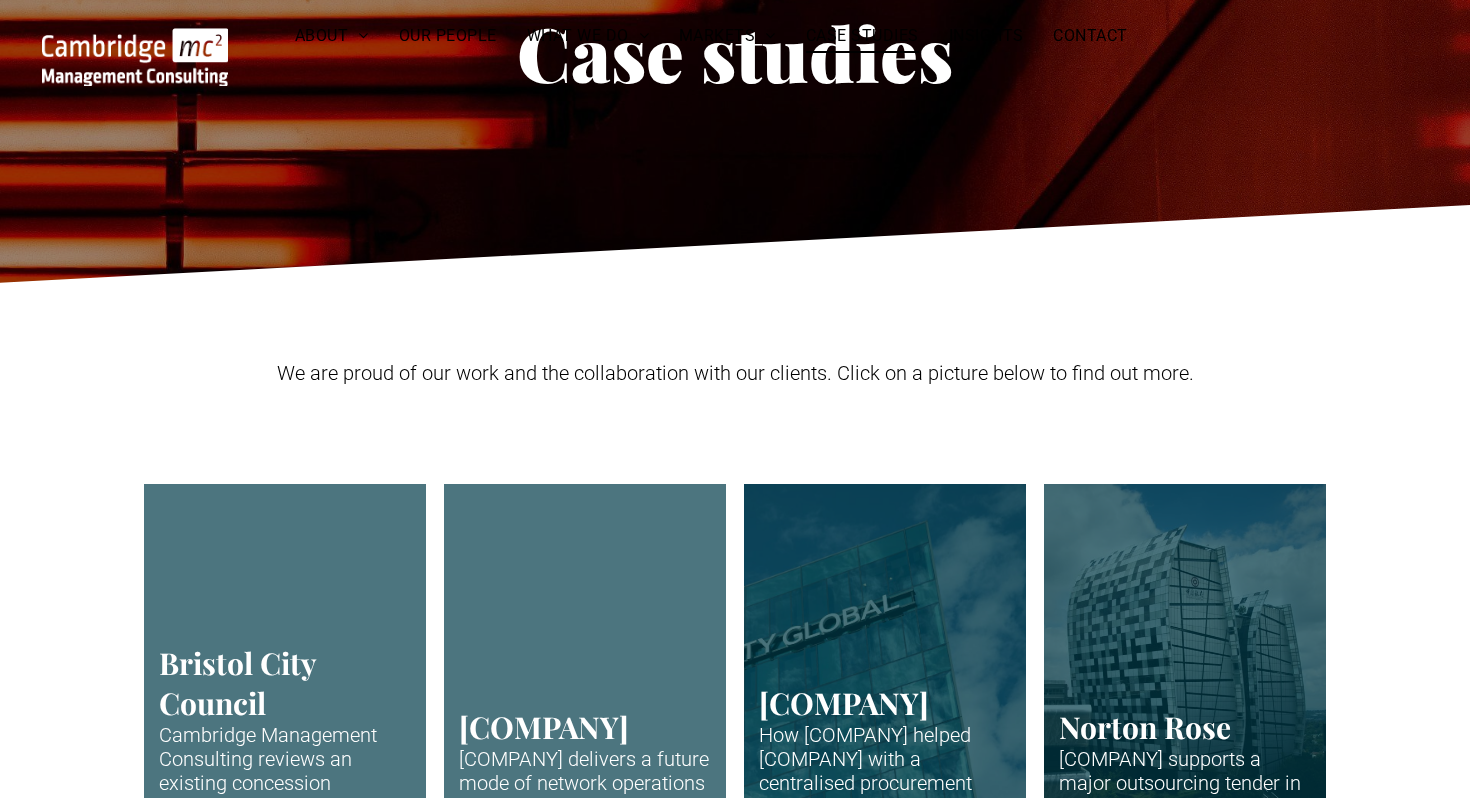 scroll, scrollTop: 0, scrollLeft: 0, axis: both 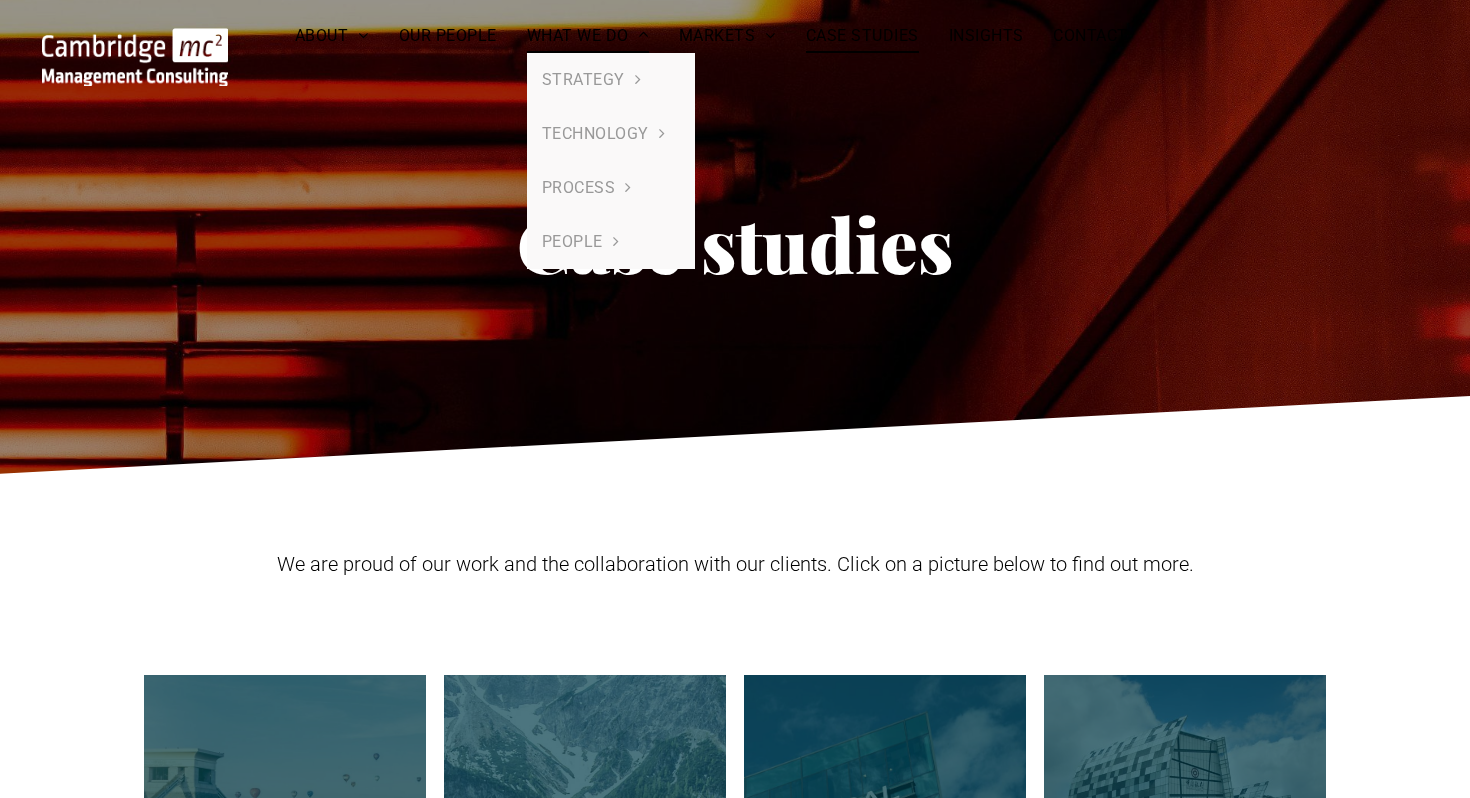 click on "WHAT WE DO" at bounding box center (588, 35) 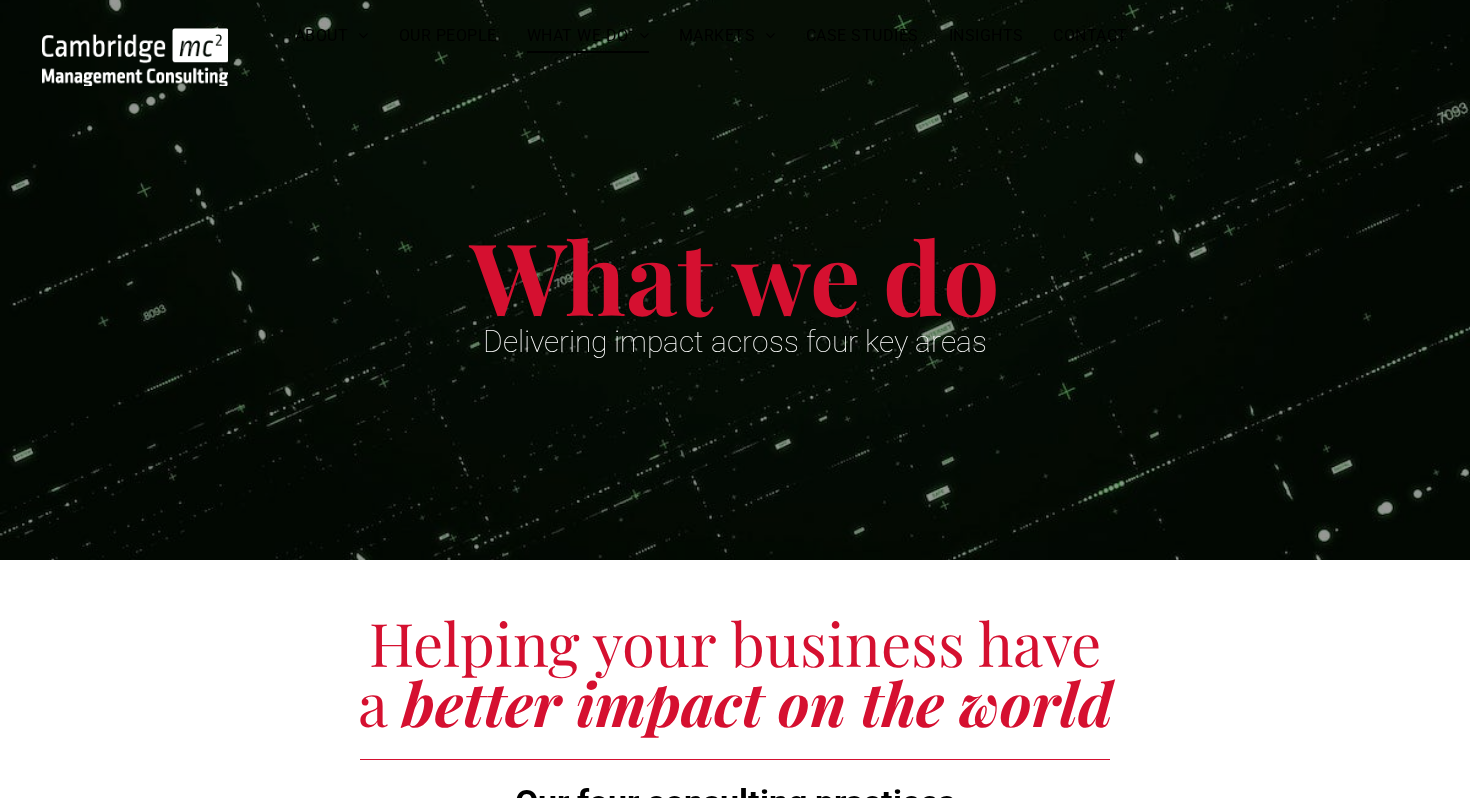 scroll, scrollTop: 0, scrollLeft: 0, axis: both 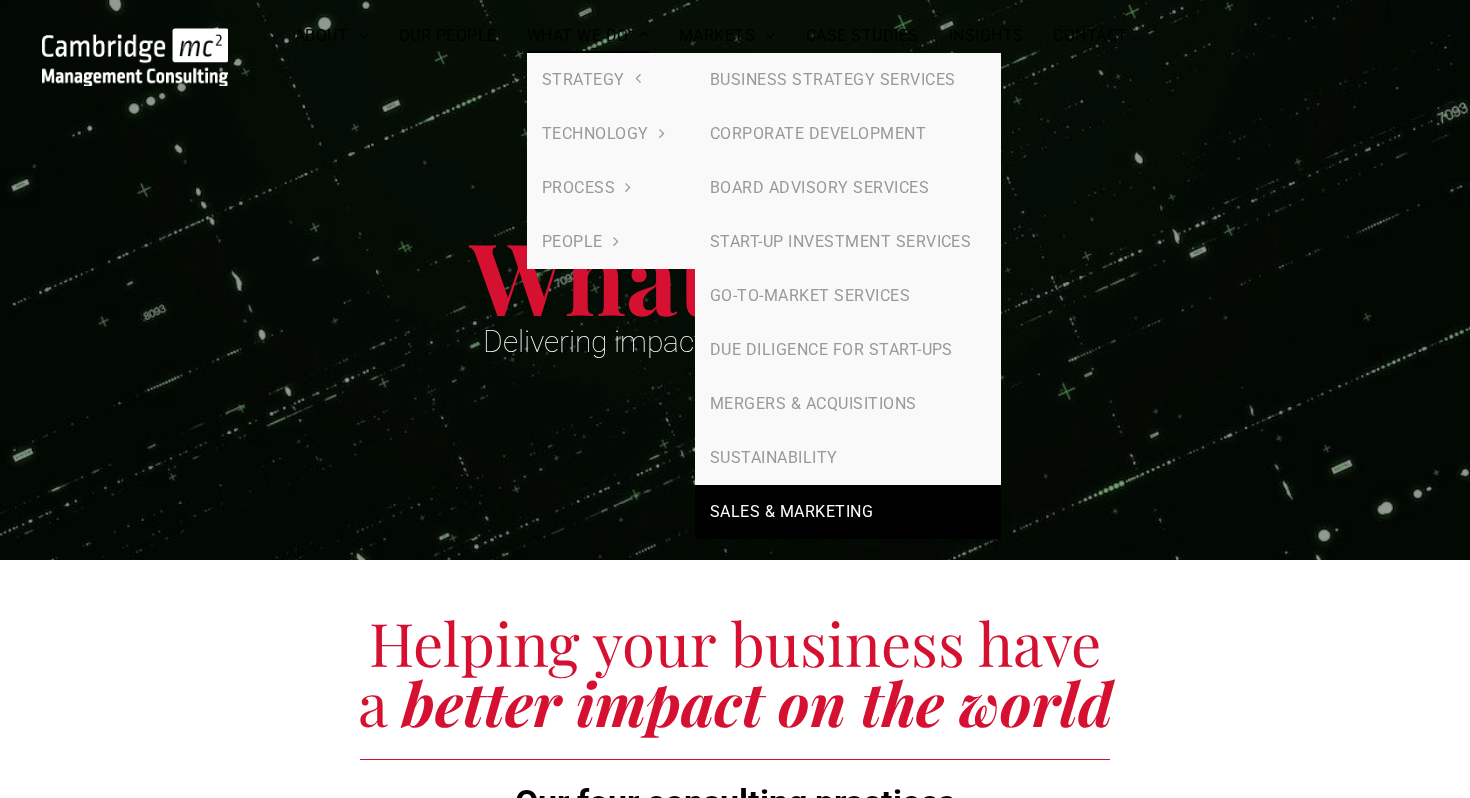 click on "SALES & MARKETING" at bounding box center [848, 512] 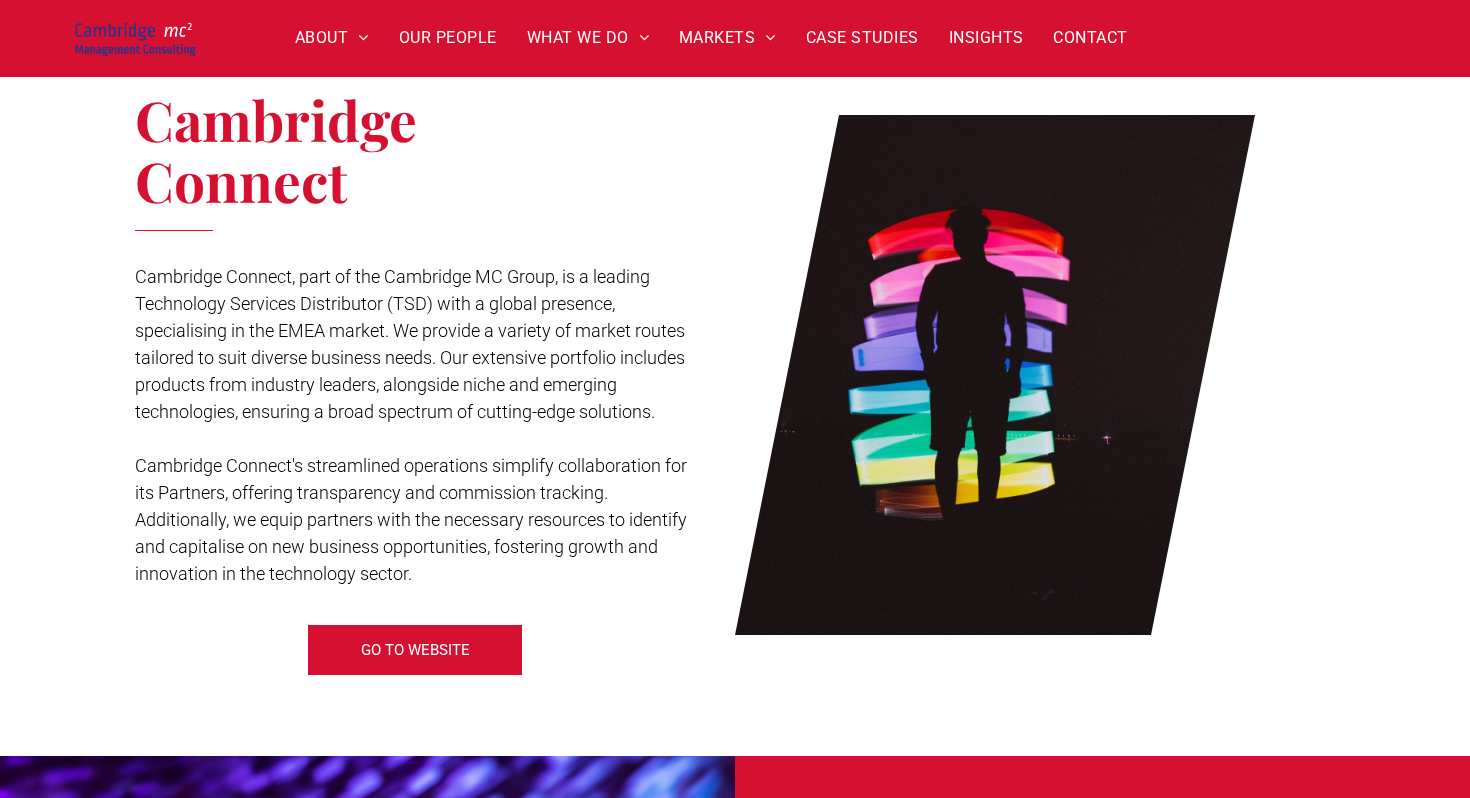 scroll, scrollTop: 1032, scrollLeft: 0, axis: vertical 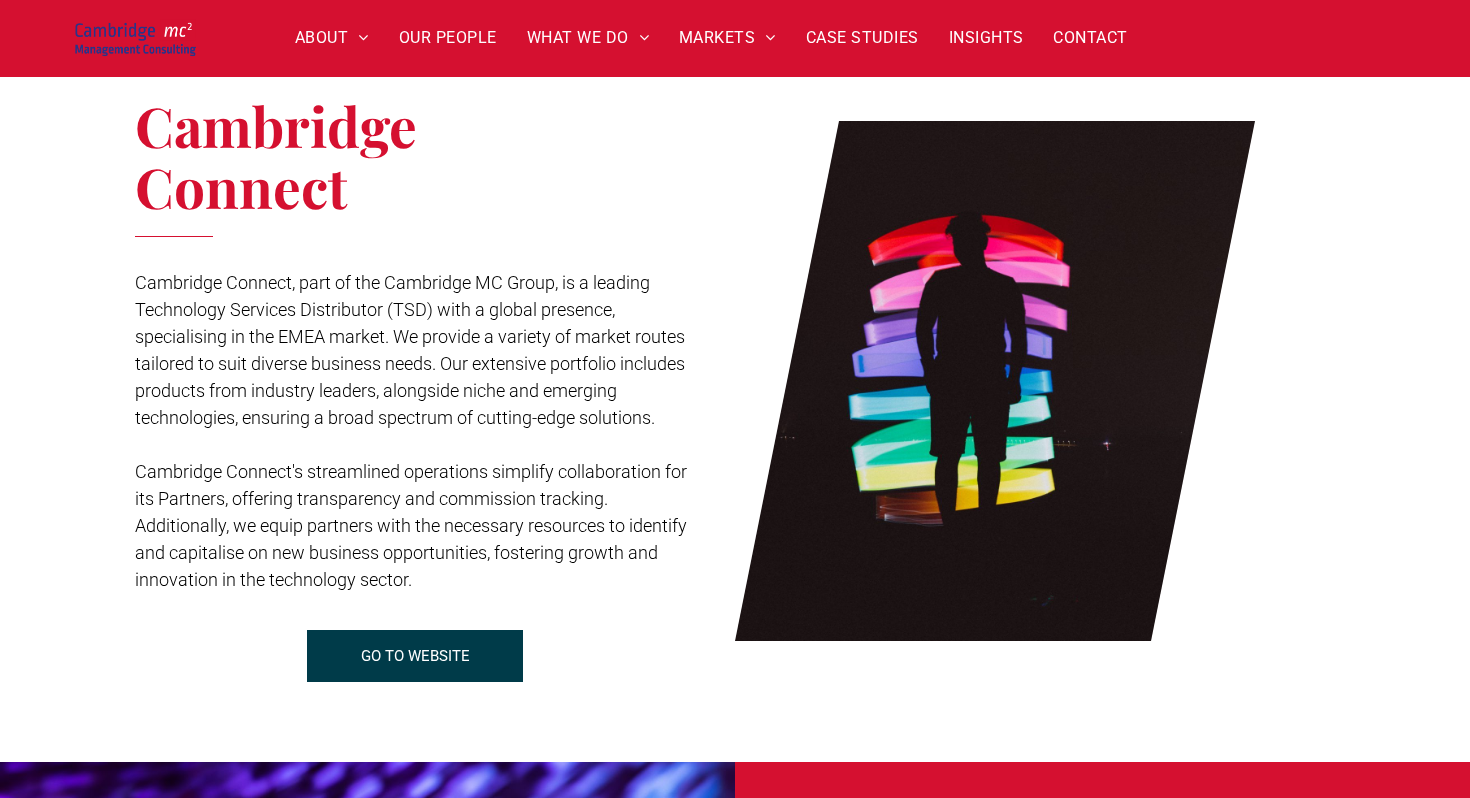 click on "GO TO WEBSITE" at bounding box center [415, 656] 